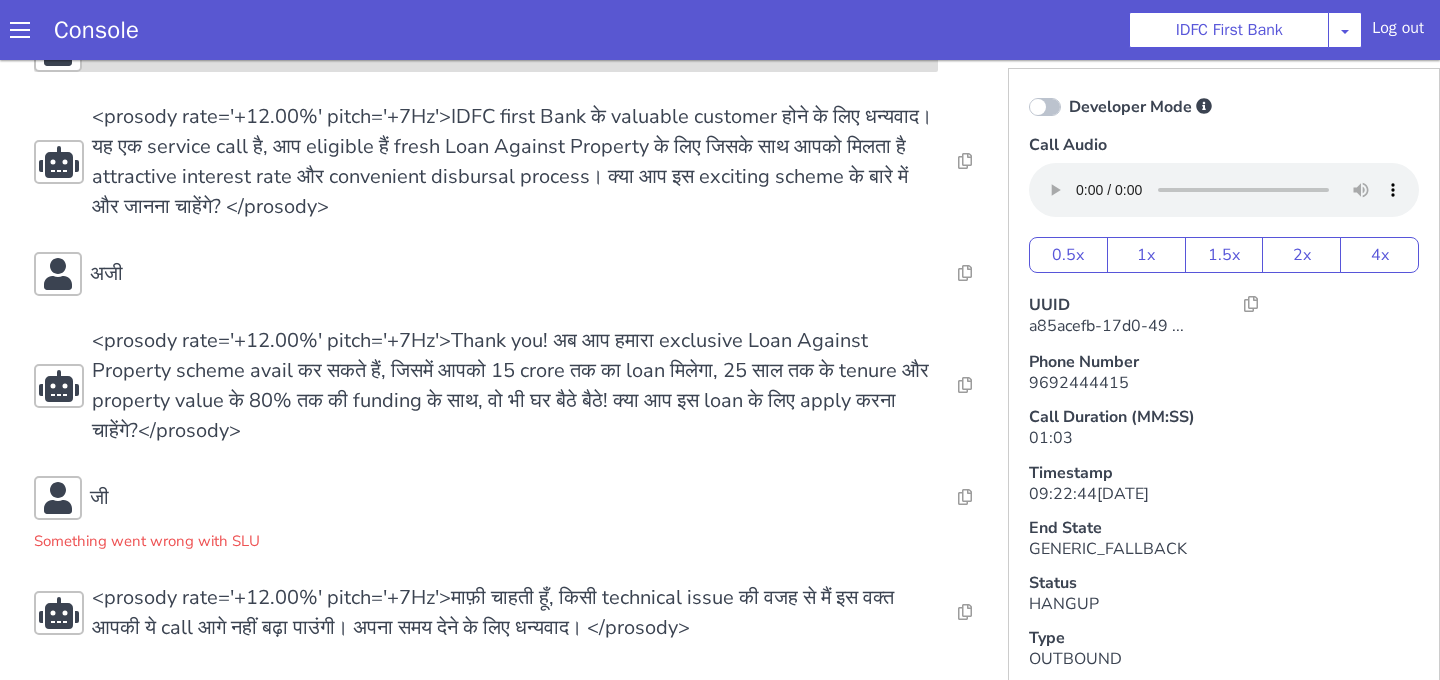 scroll, scrollTop: 6, scrollLeft: 0, axis: vertical 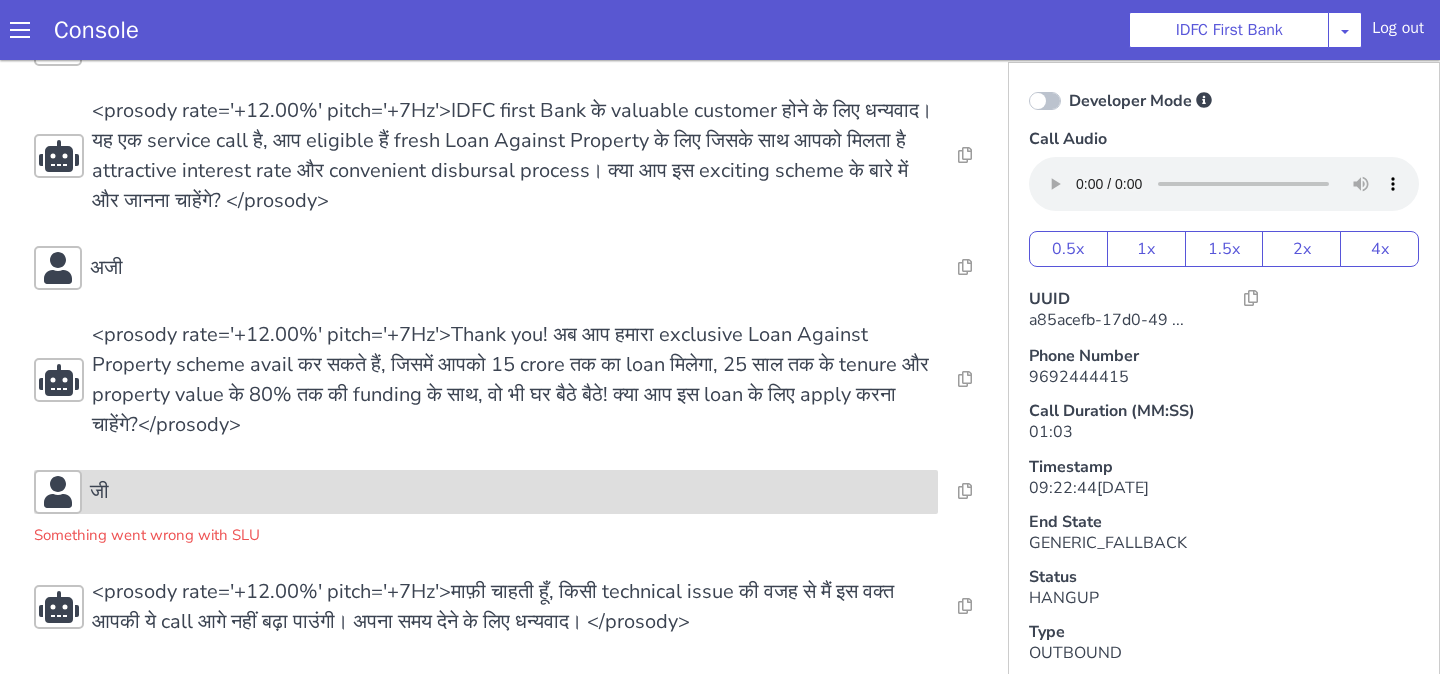 click on "जी" at bounding box center (486, 492) 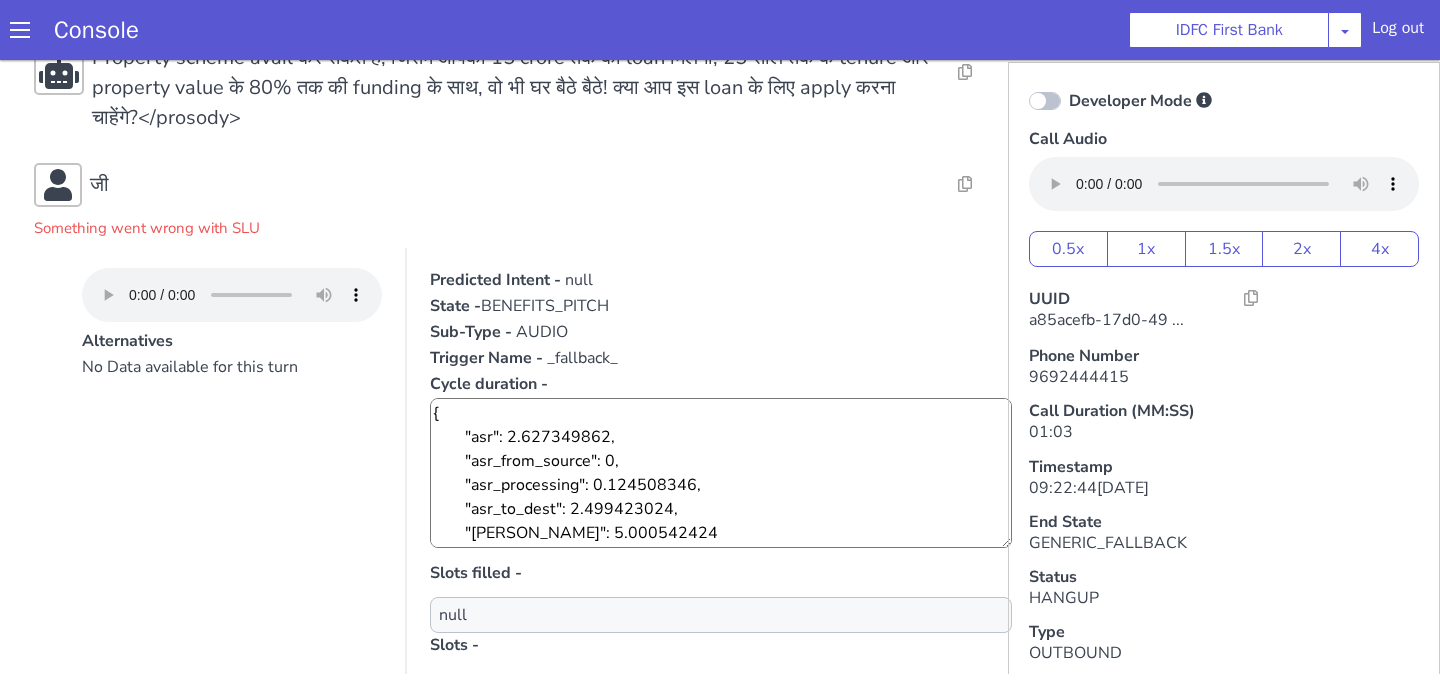 scroll, scrollTop: 739, scrollLeft: 0, axis: vertical 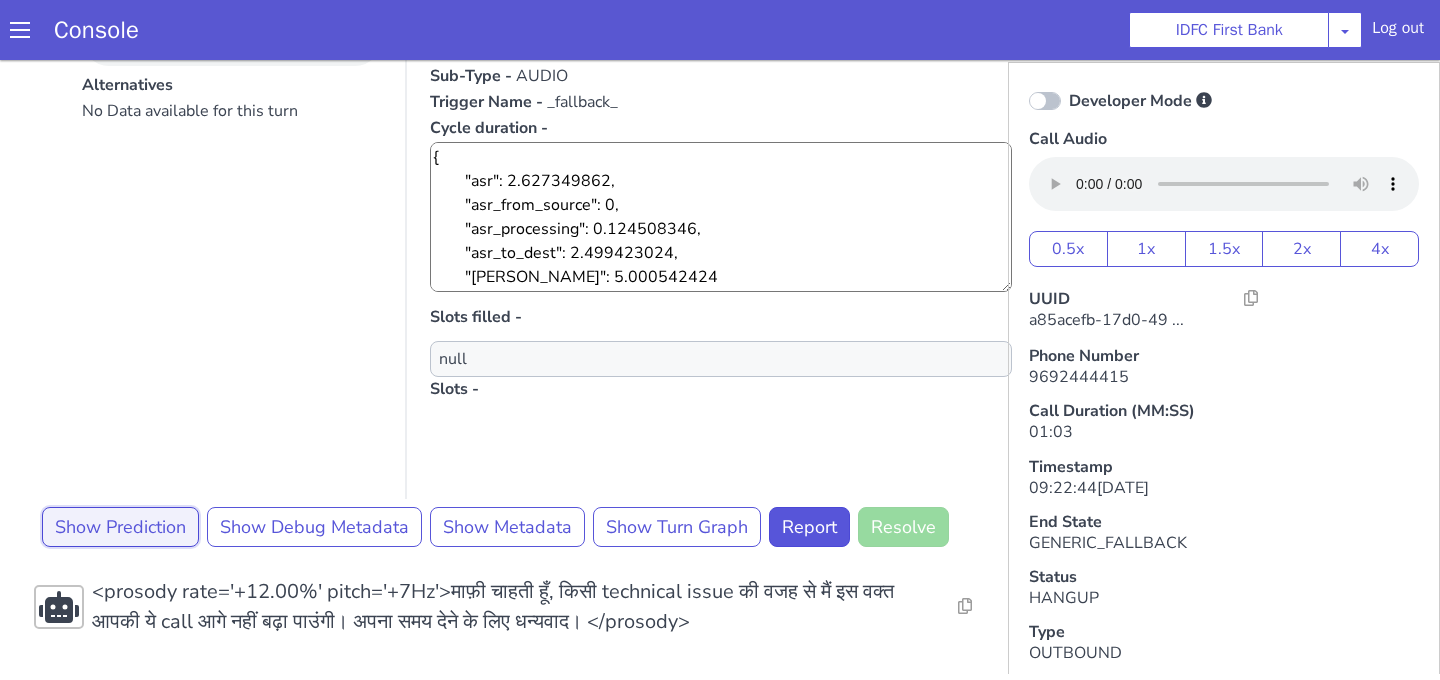 click on "Show Prediction" at bounding box center (120, 527) 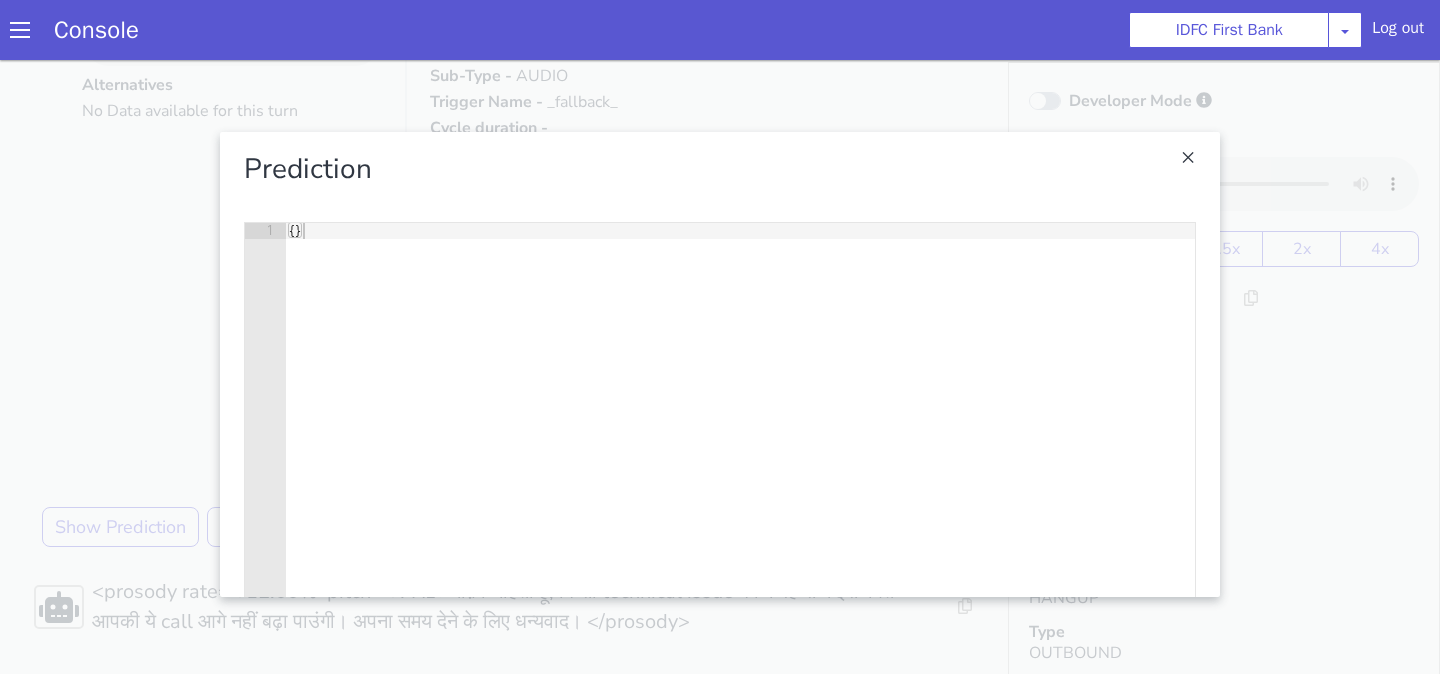 click on "Prediction" at bounding box center (720, 169) 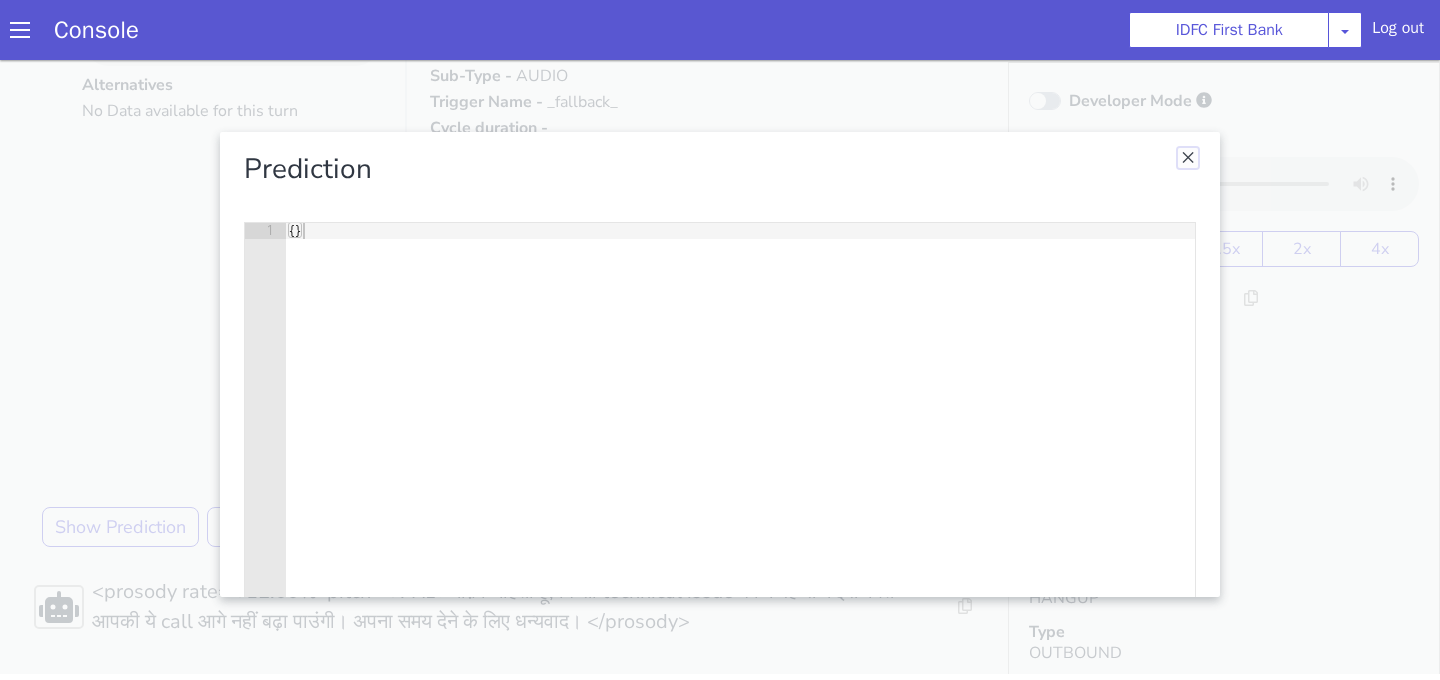 click at bounding box center (1188, 158) 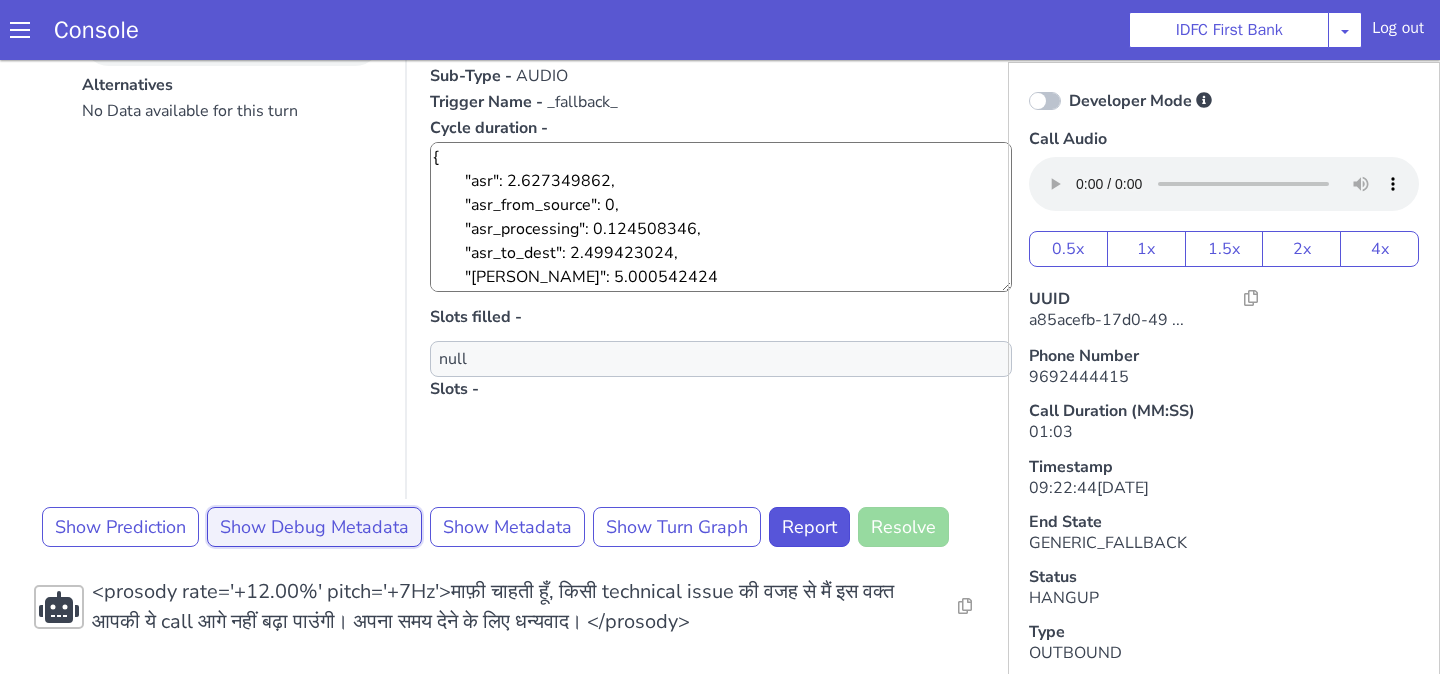 click on "Show Debug Metadata" at bounding box center (314, 527) 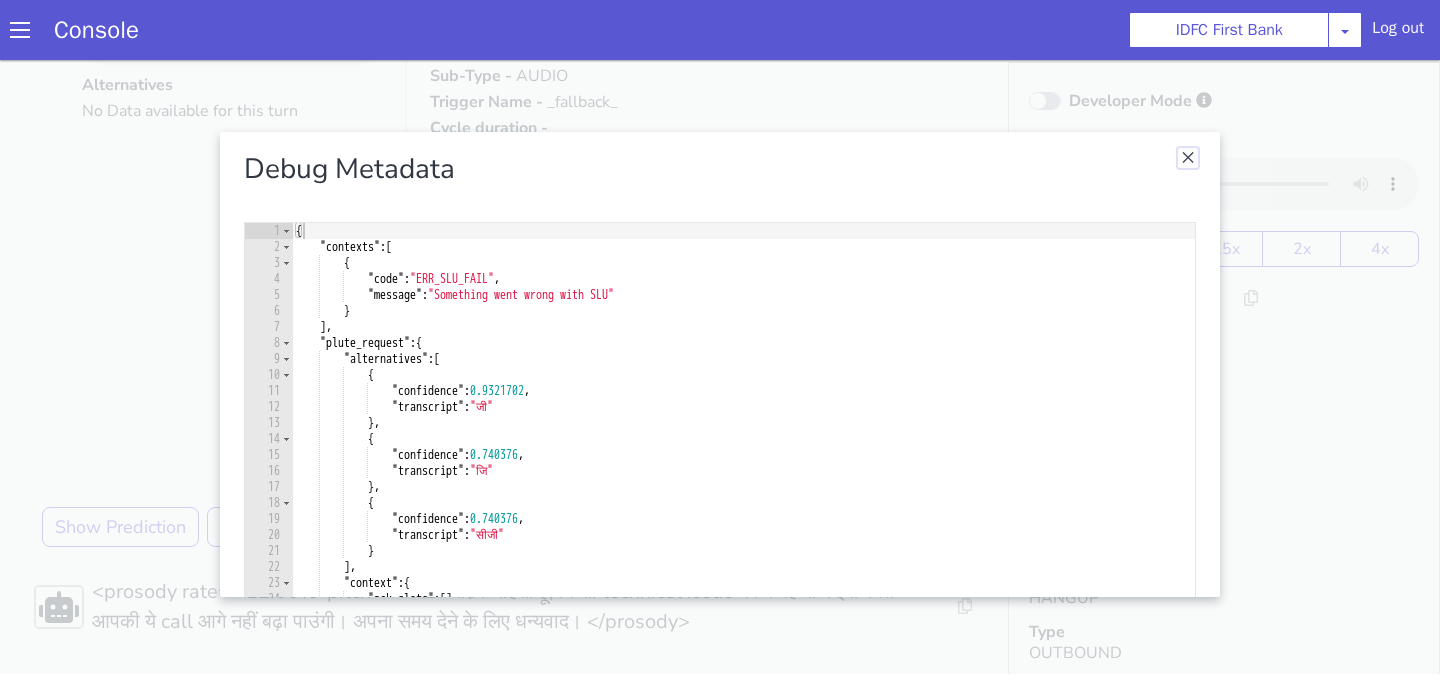 click at bounding box center [1188, 158] 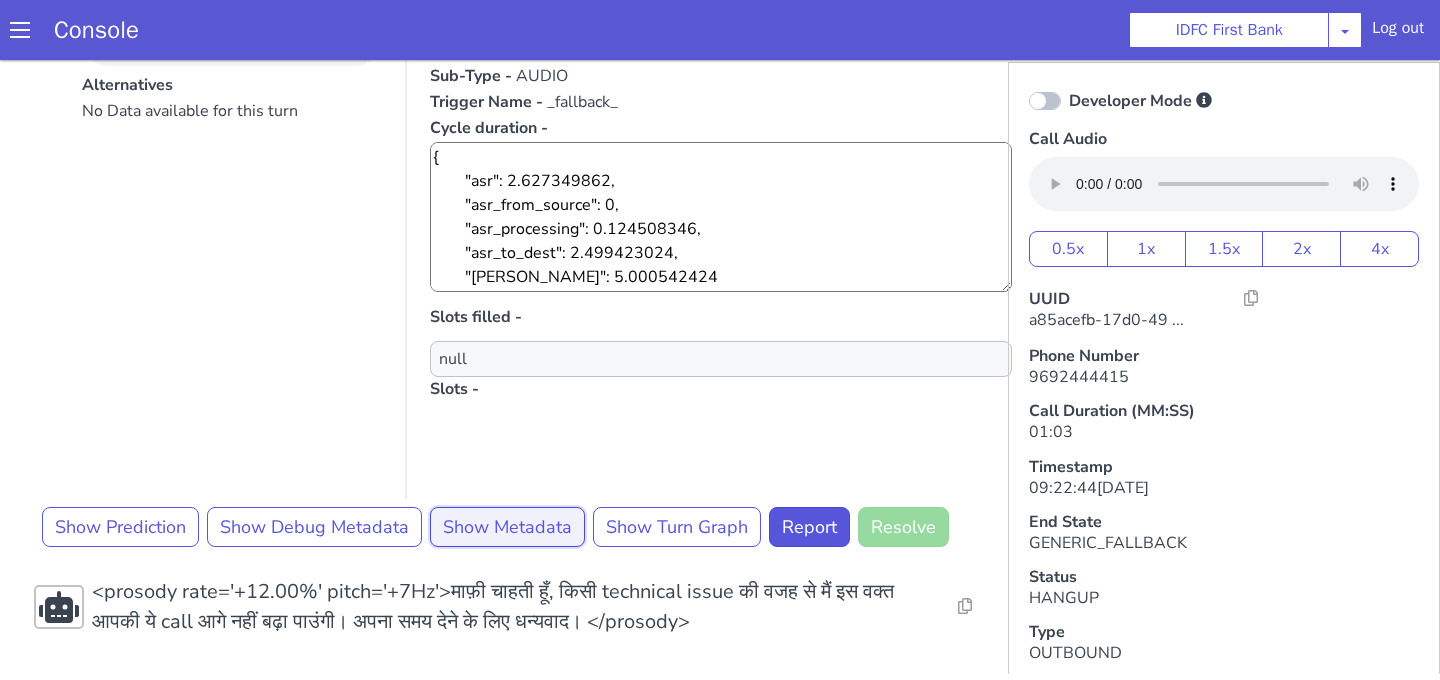 click on "Show Metadata" at bounding box center (507, 527) 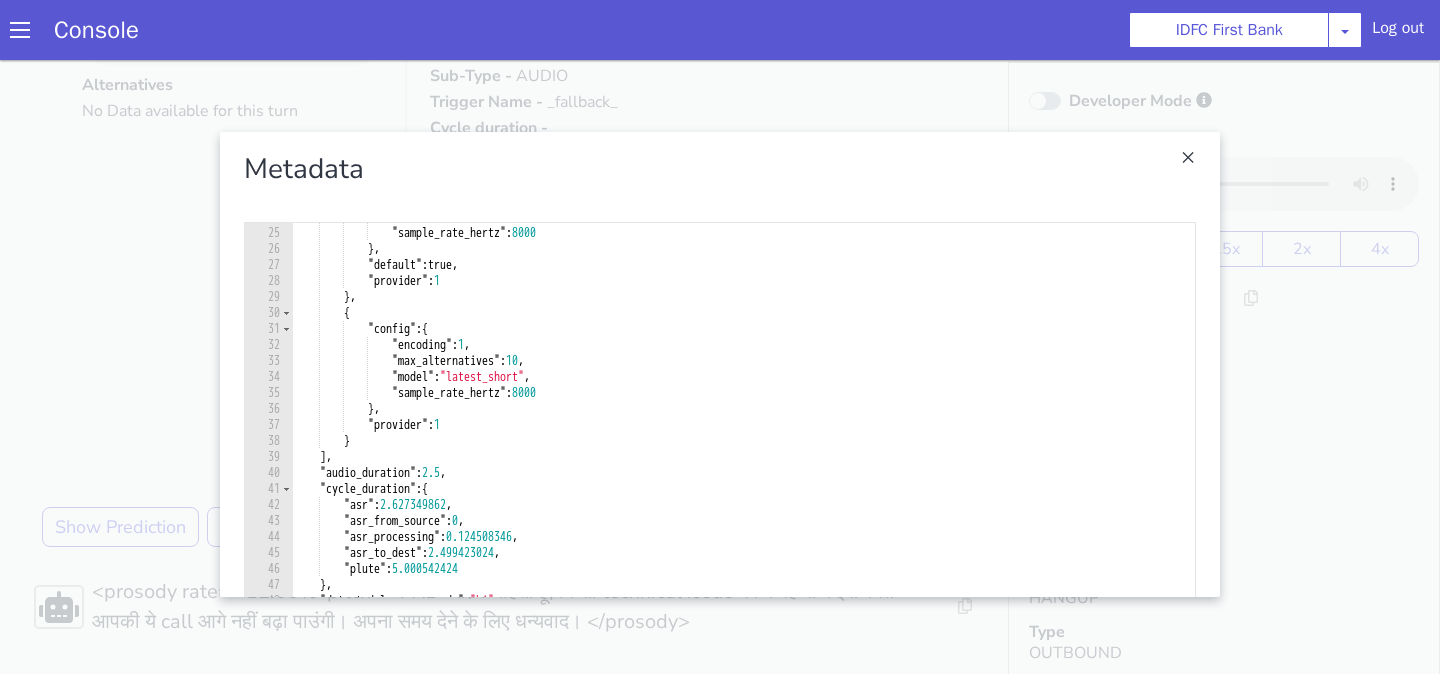 scroll, scrollTop: 382, scrollLeft: 0, axis: vertical 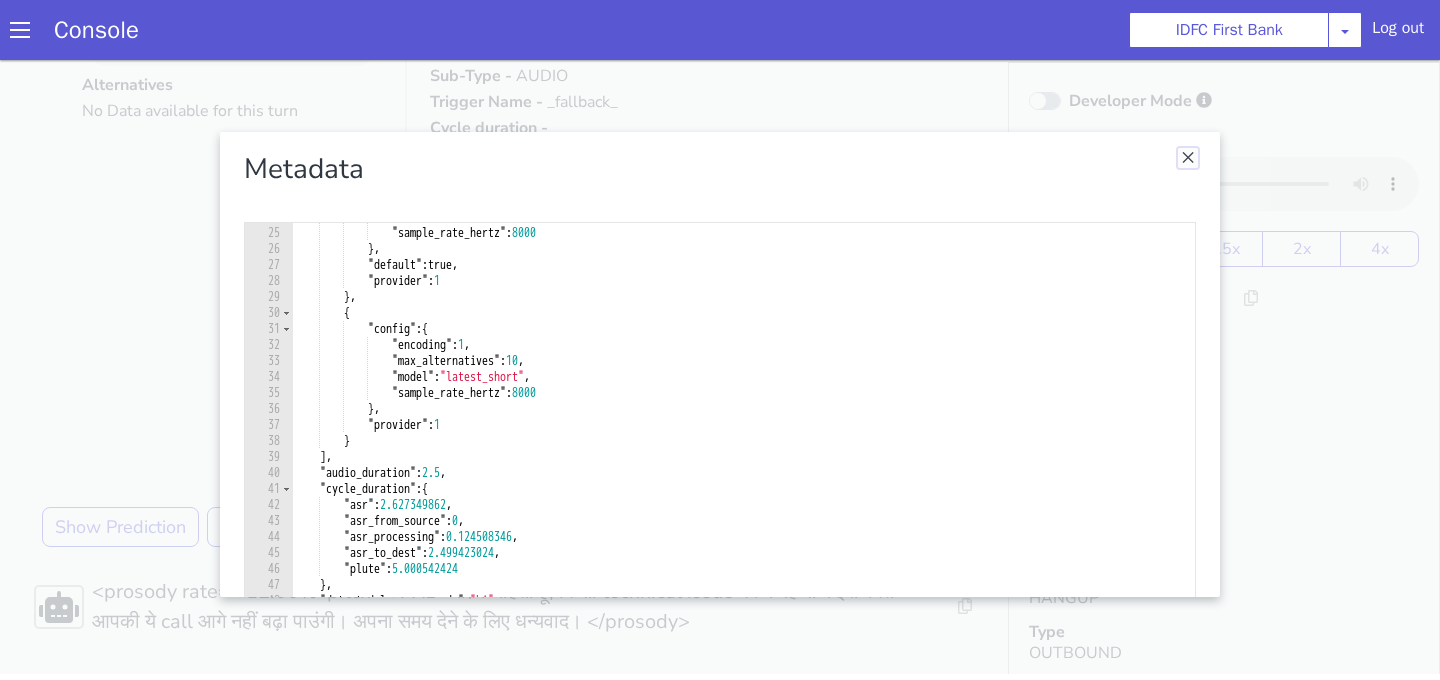 click at bounding box center (1188, 158) 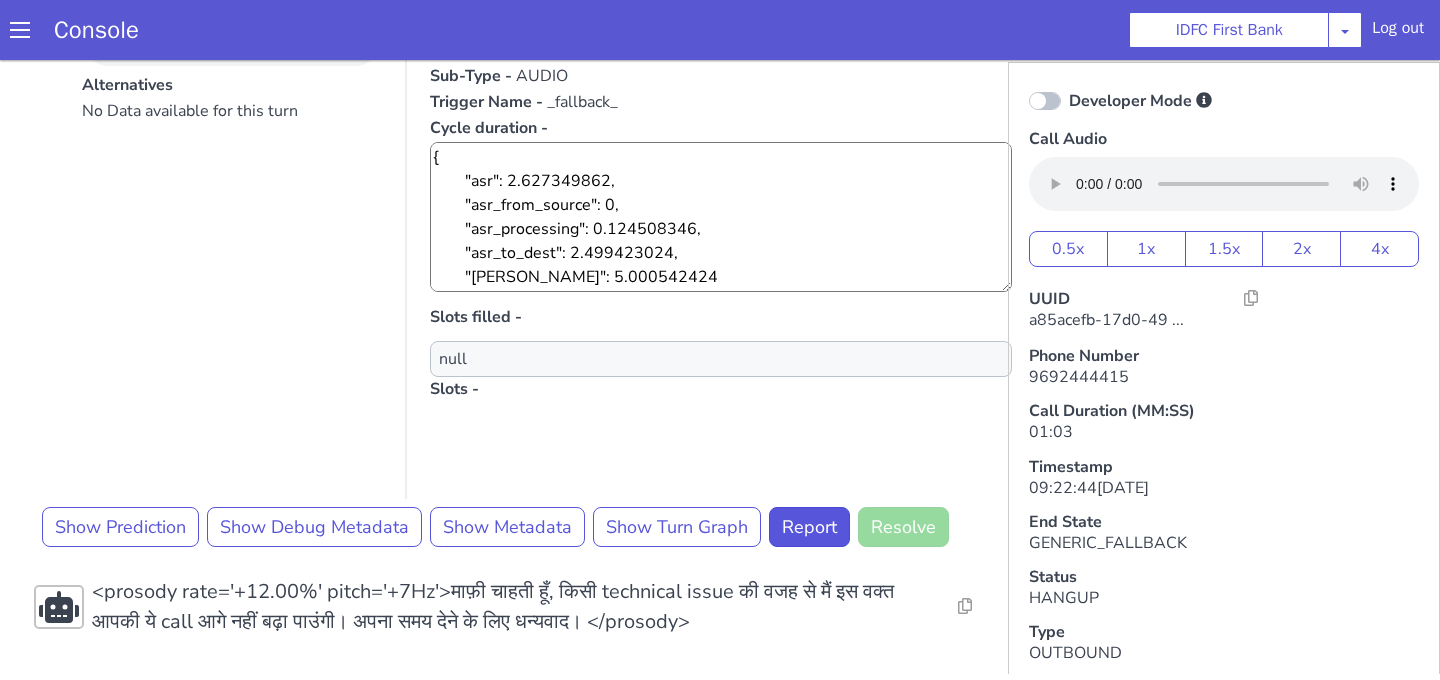 scroll, scrollTop: 230, scrollLeft: 0, axis: vertical 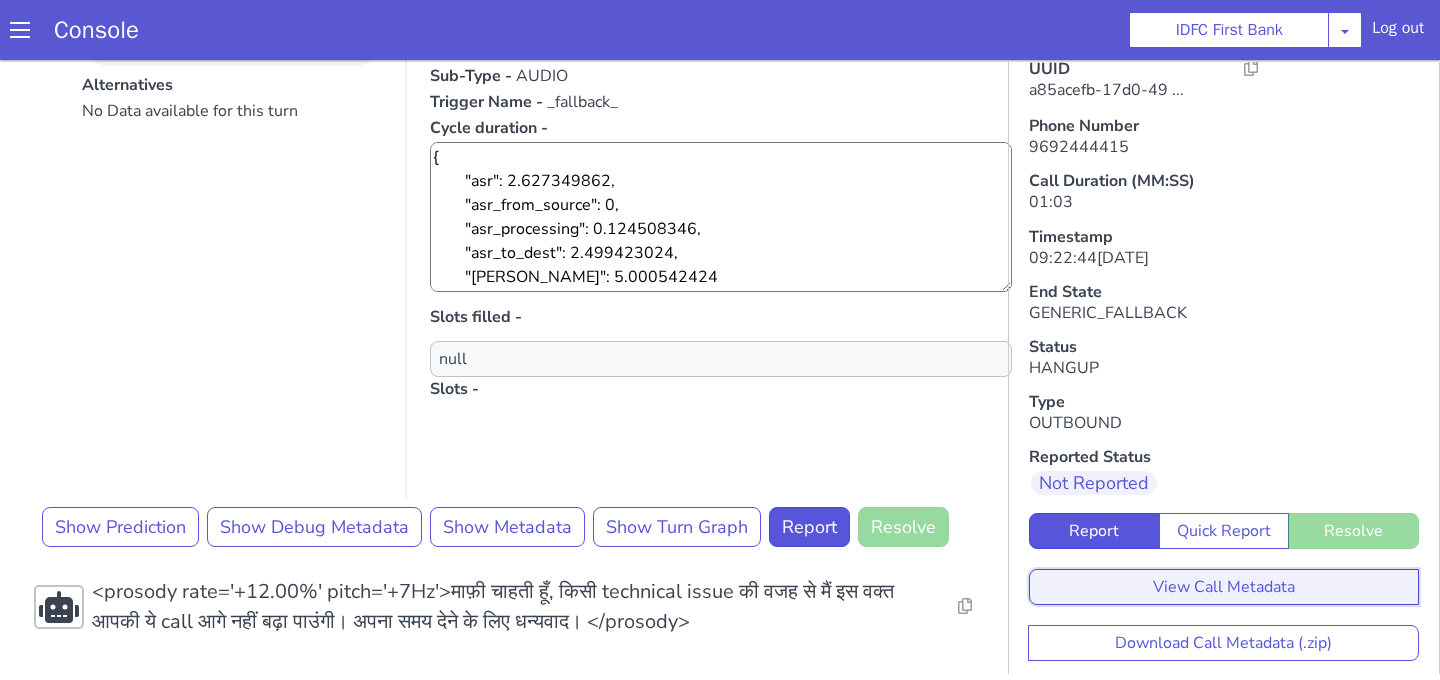 click on "View Call Metadata" at bounding box center [1224, 587] 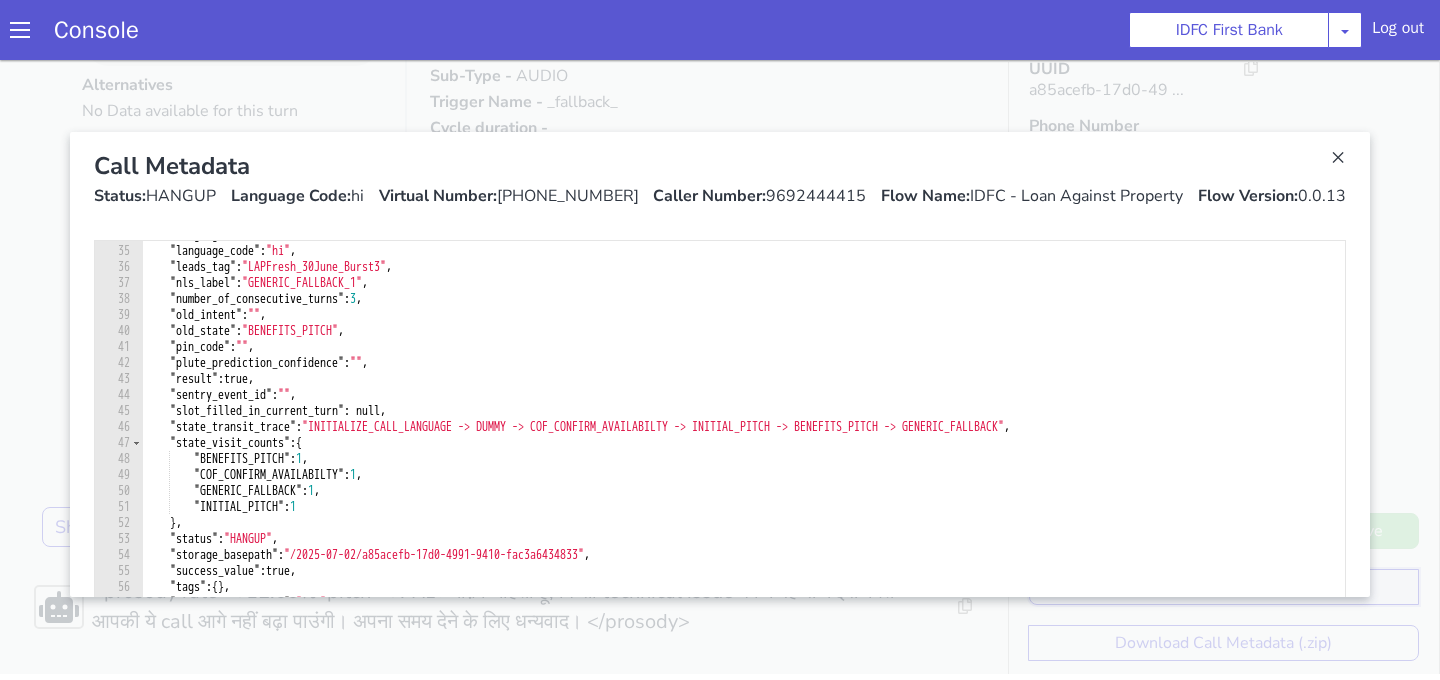 scroll, scrollTop: 654, scrollLeft: 0, axis: vertical 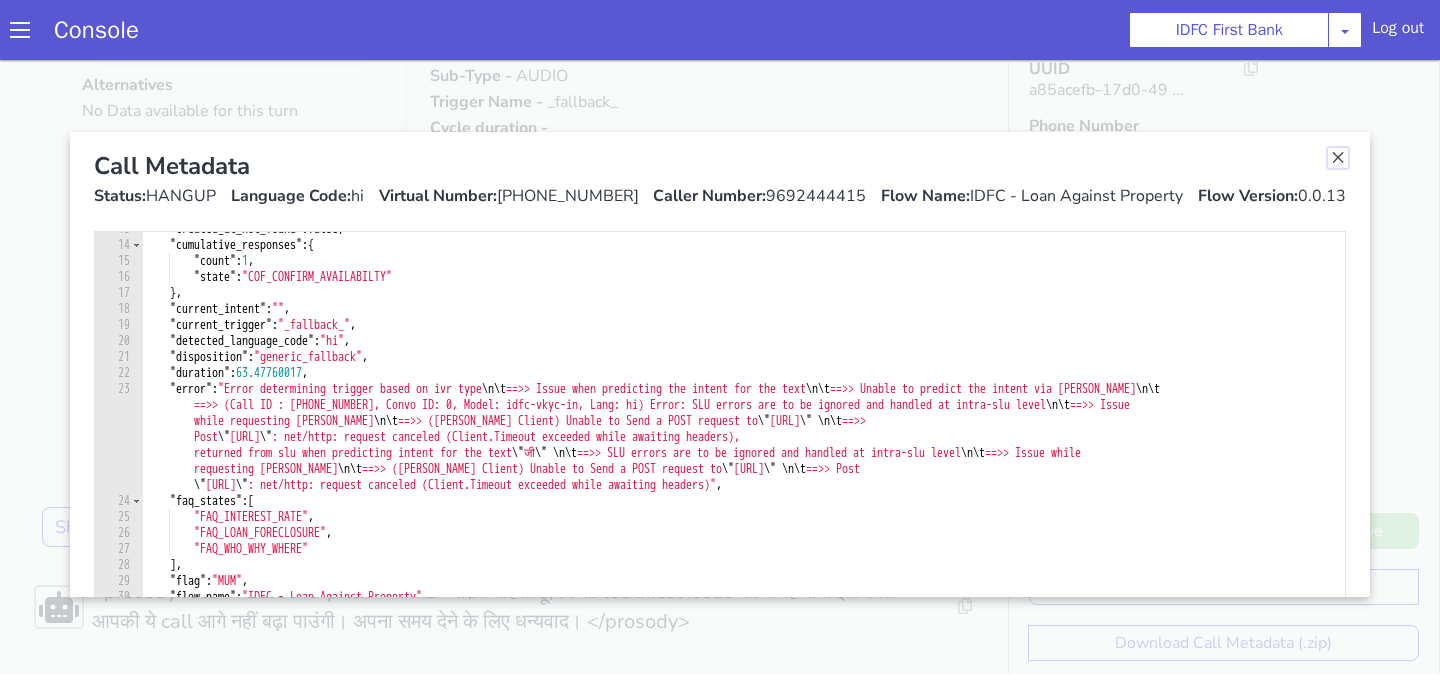 click at bounding box center (1338, 158) 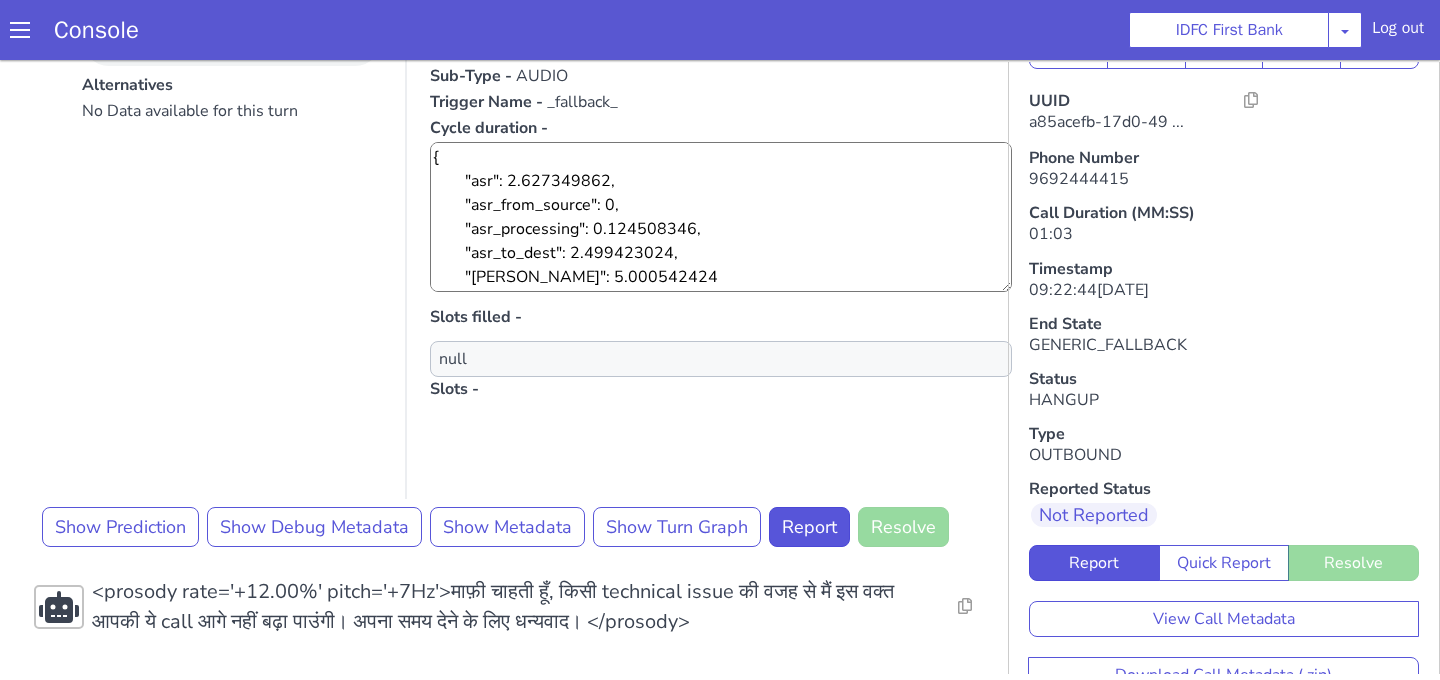 scroll, scrollTop: 197, scrollLeft: 0, axis: vertical 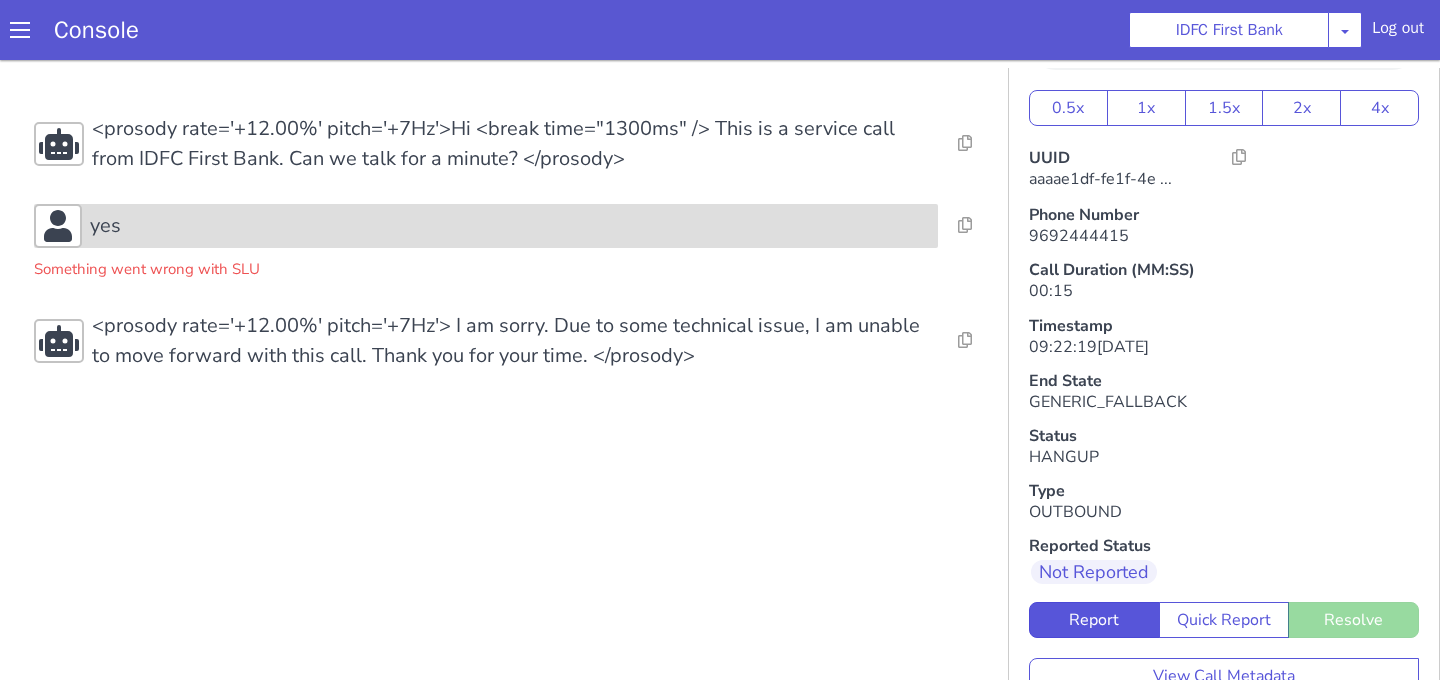 click on "yes" at bounding box center [486, 226] 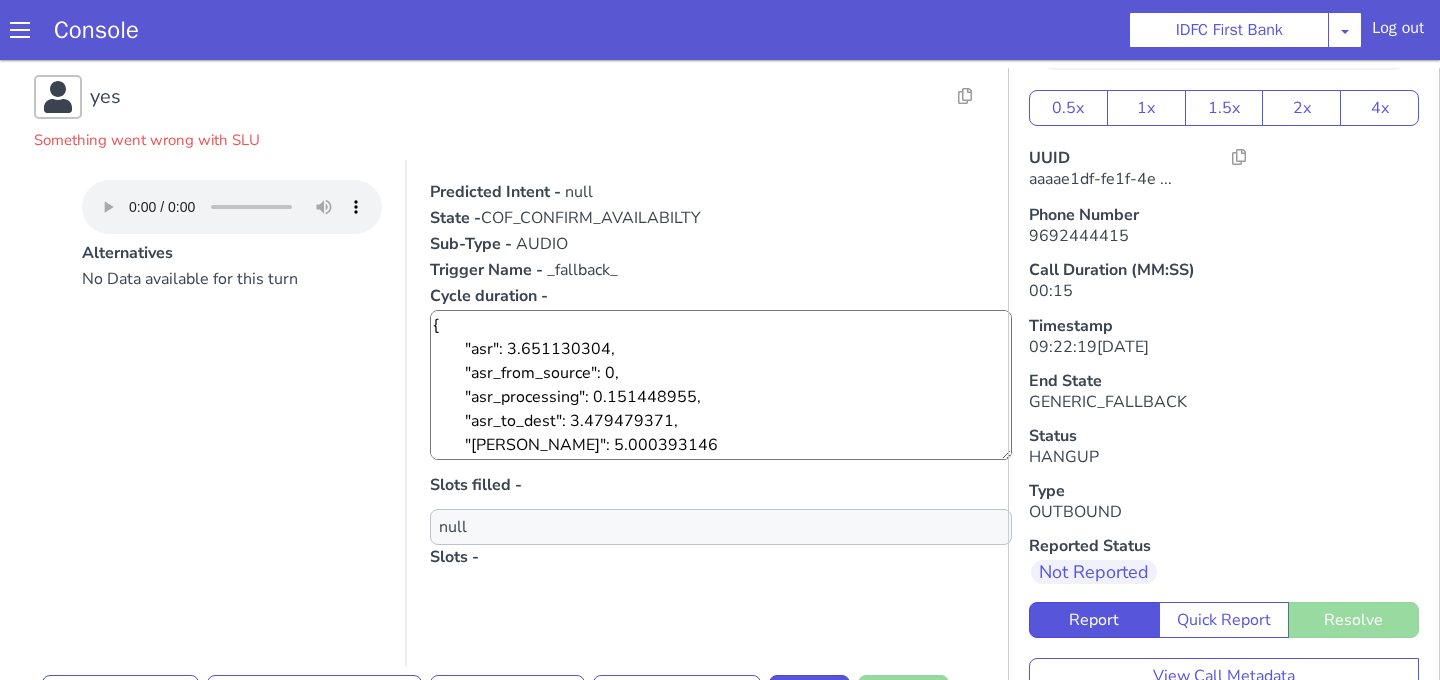 scroll, scrollTop: 134, scrollLeft: 0, axis: vertical 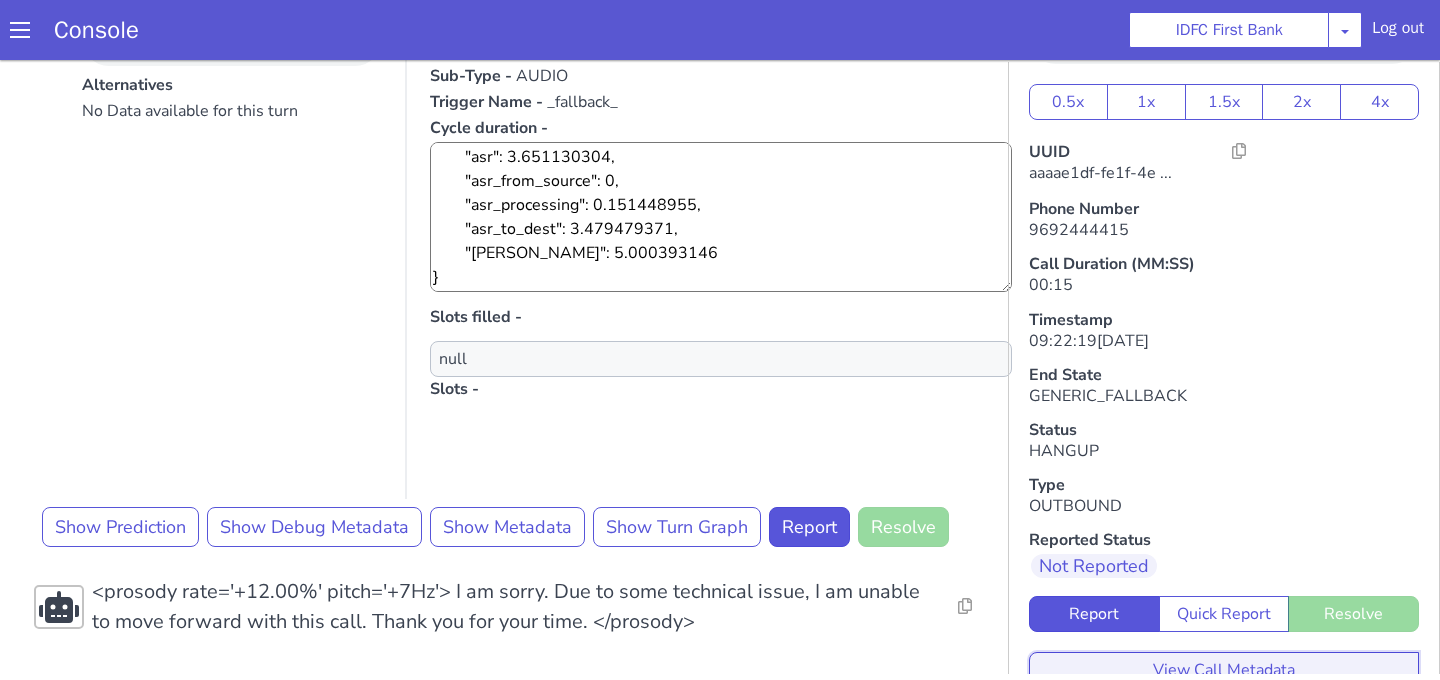 click on "View Call Metadata" at bounding box center [1224, 670] 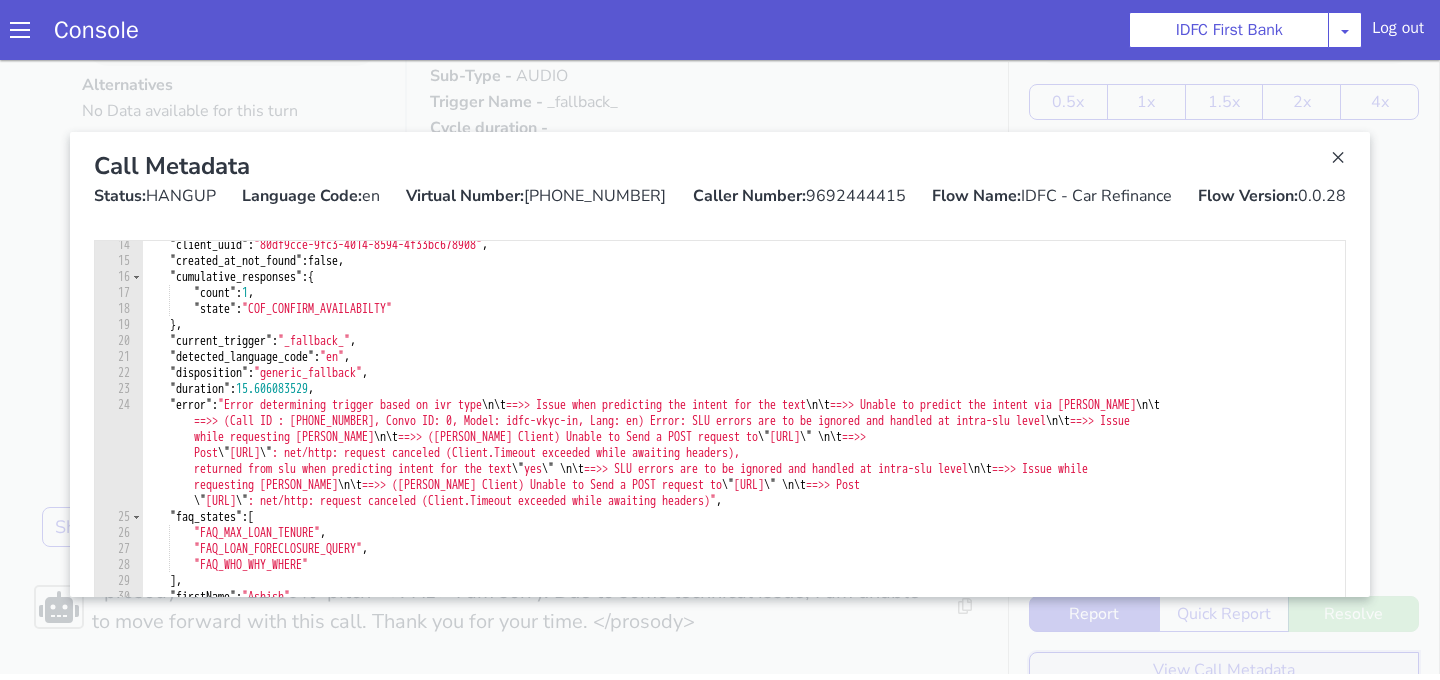 scroll, scrollTop: 223, scrollLeft: 0, axis: vertical 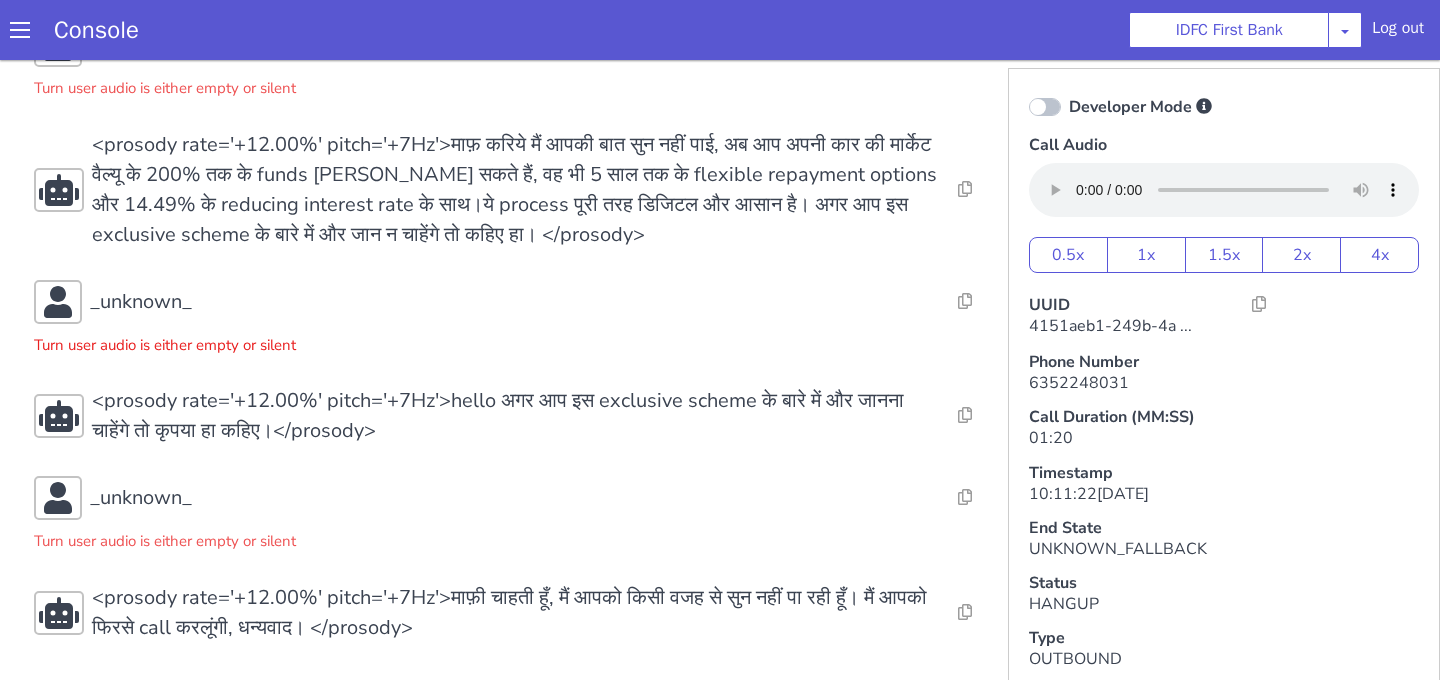 click on "Turn user audio is either empty or silent" at bounding box center (165, 340) 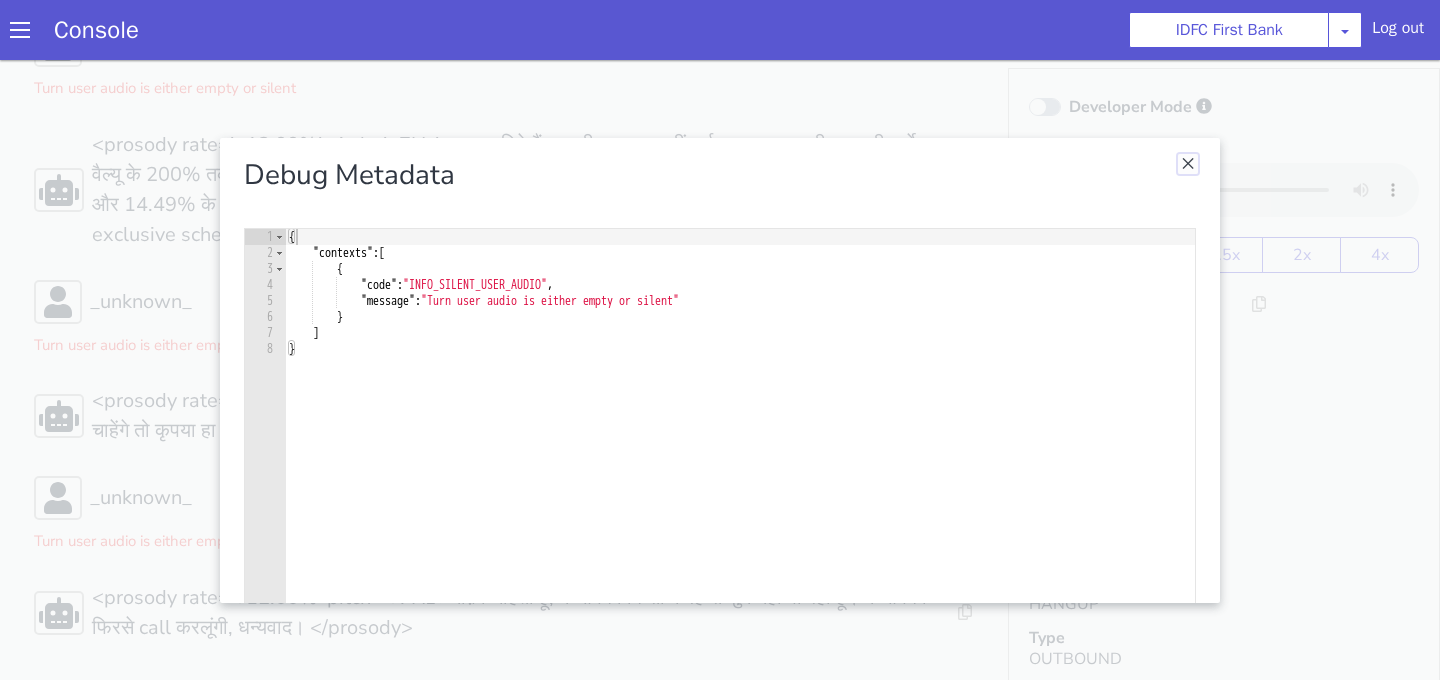 click at bounding box center [1188, 164] 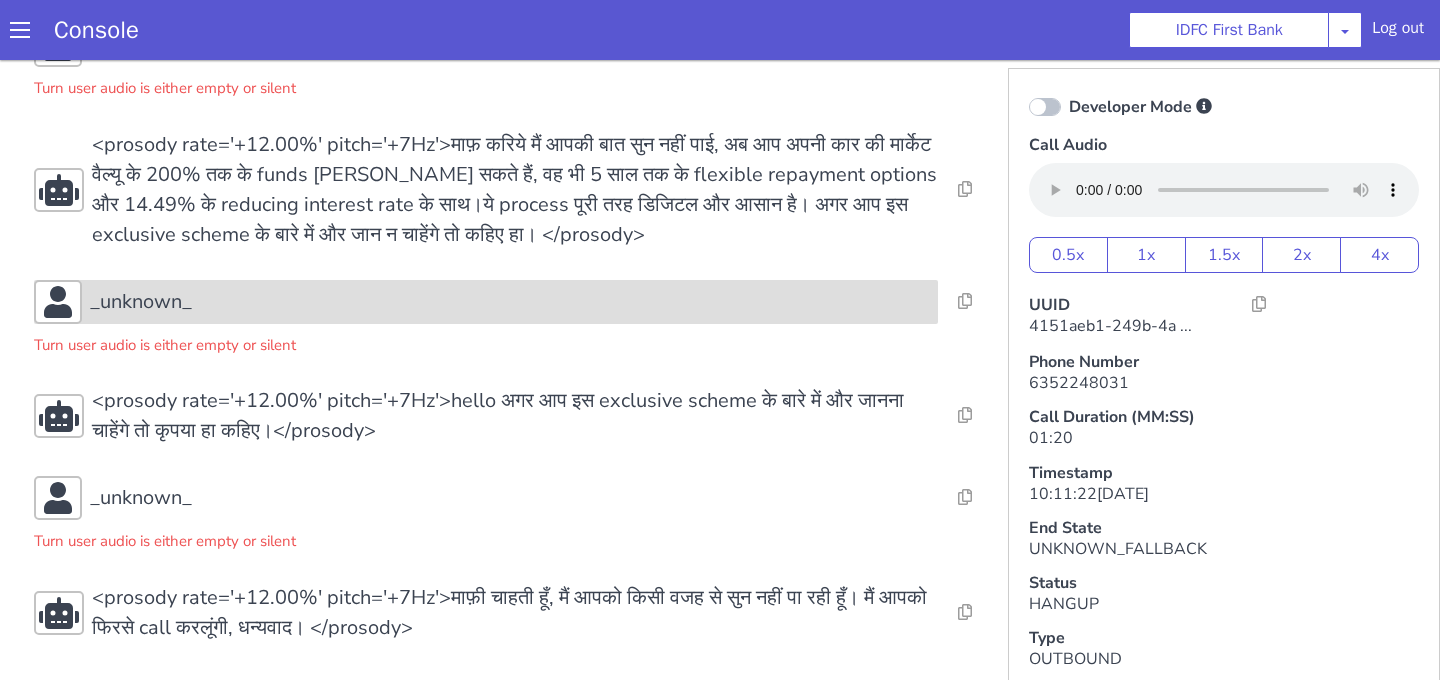 click on "_unknown_" at bounding box center (486, 302) 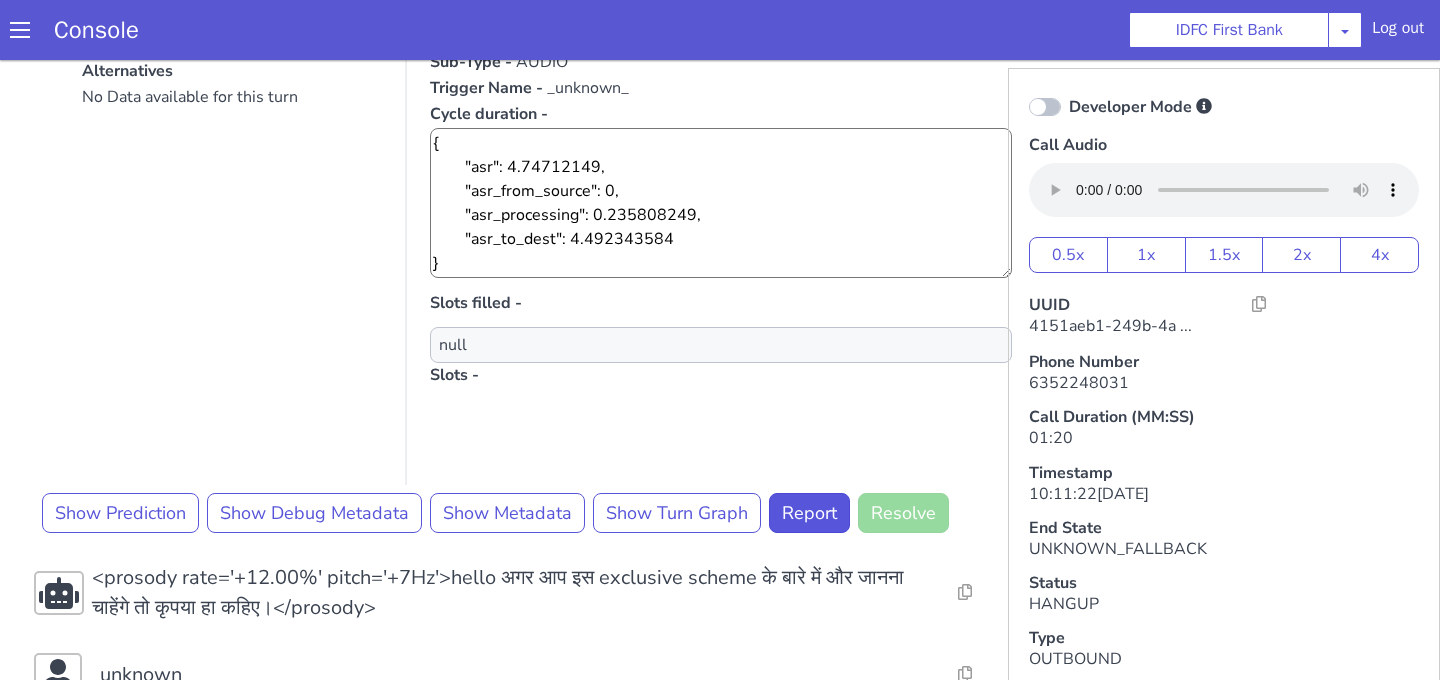 scroll, scrollTop: 841, scrollLeft: 0, axis: vertical 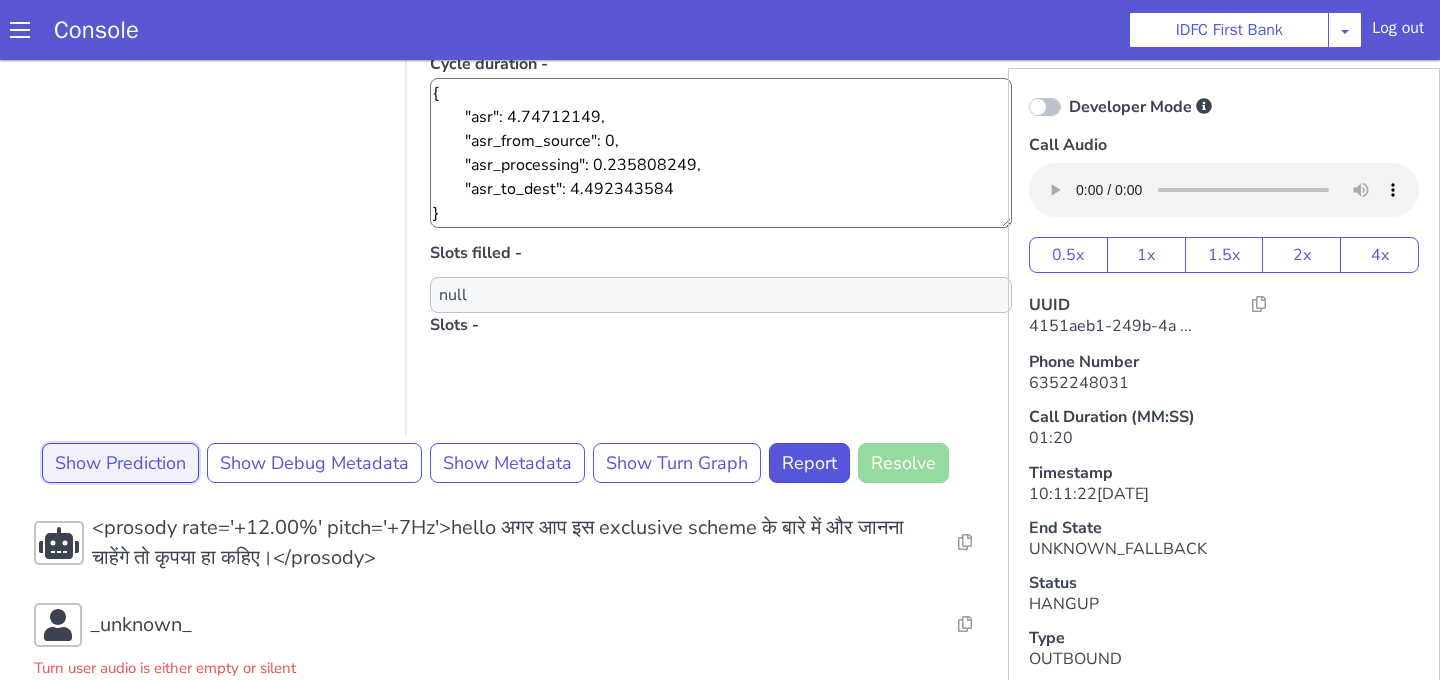 click on "Show Prediction" at bounding box center (120, 463) 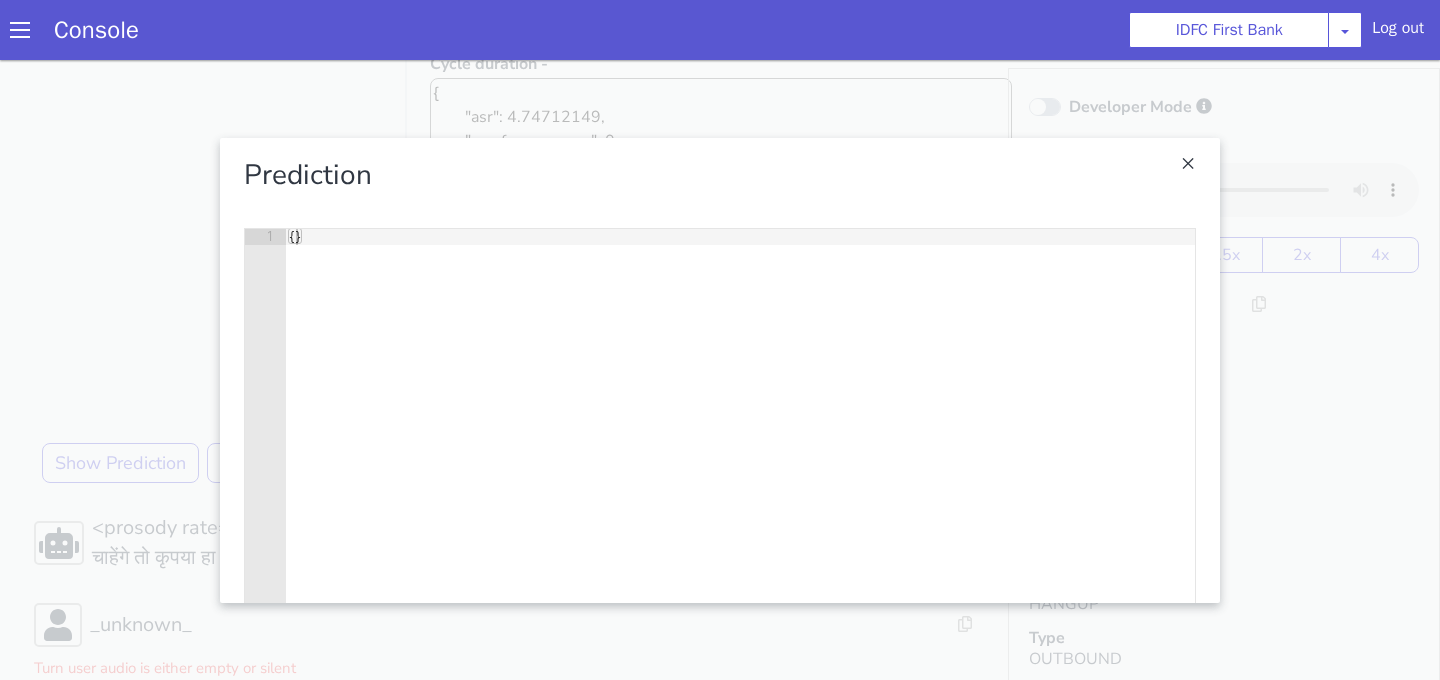 click at bounding box center [720, 370] 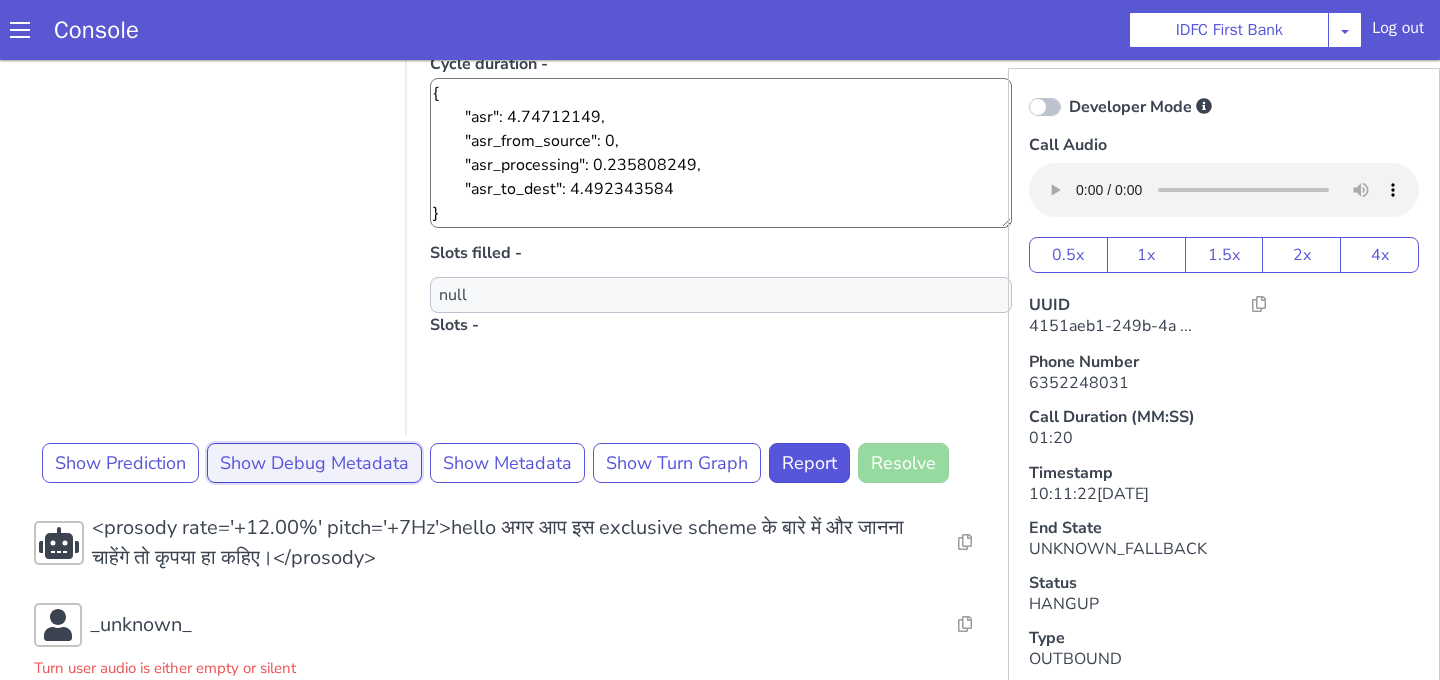 click on "Show Debug Metadata" at bounding box center [314, 463] 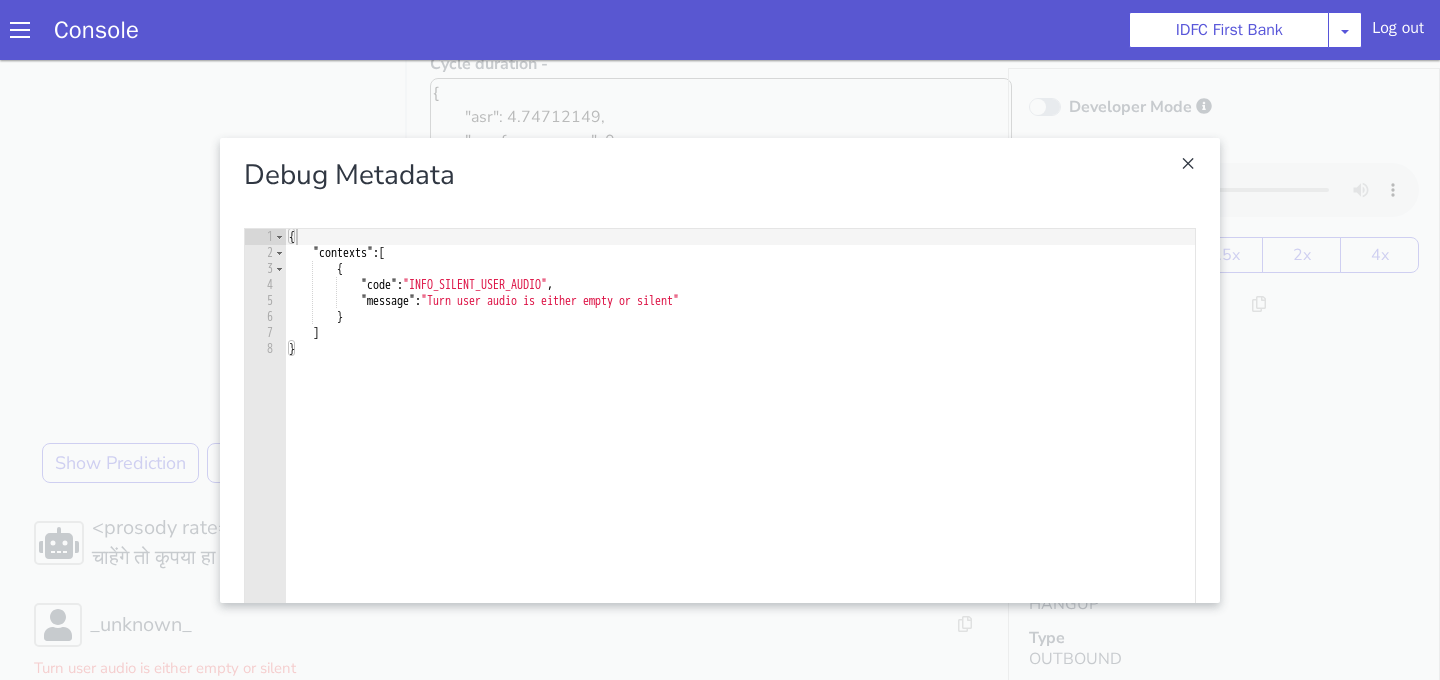 click at bounding box center [720, 370] 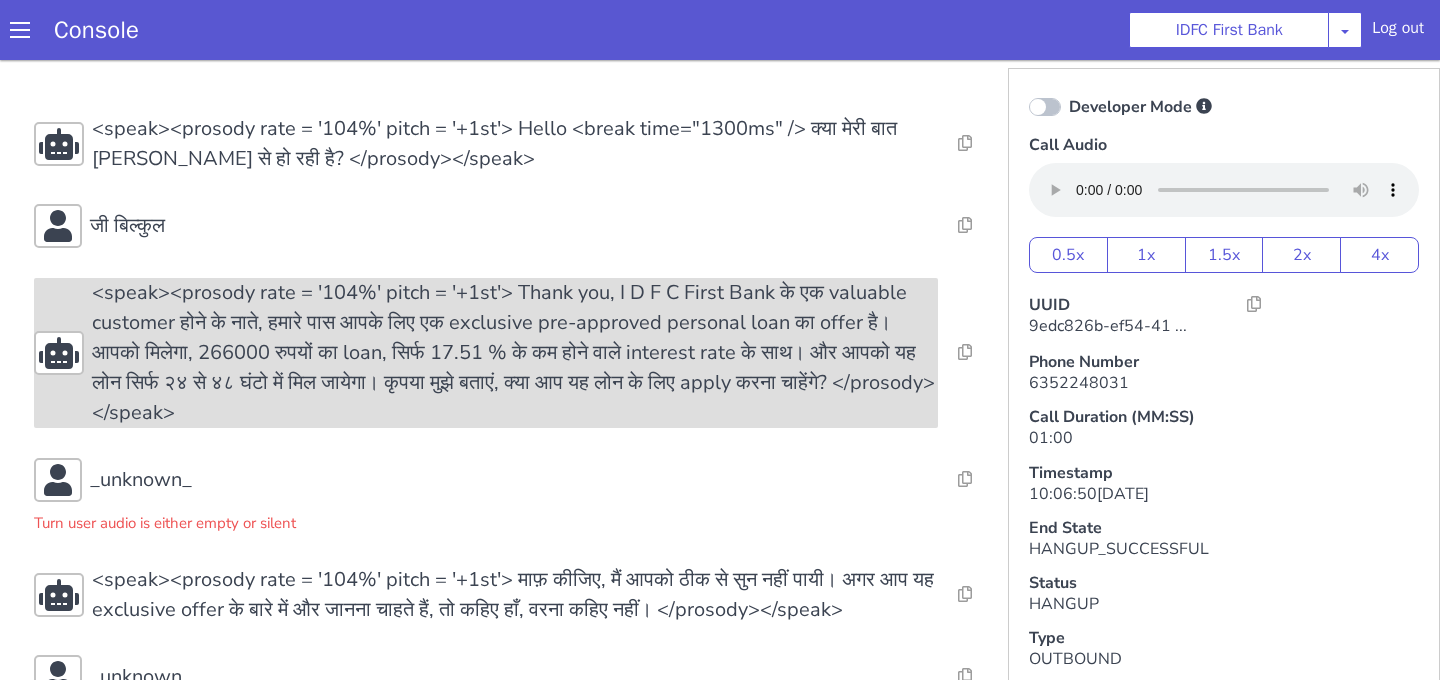 scroll, scrollTop: 491, scrollLeft: 0, axis: vertical 